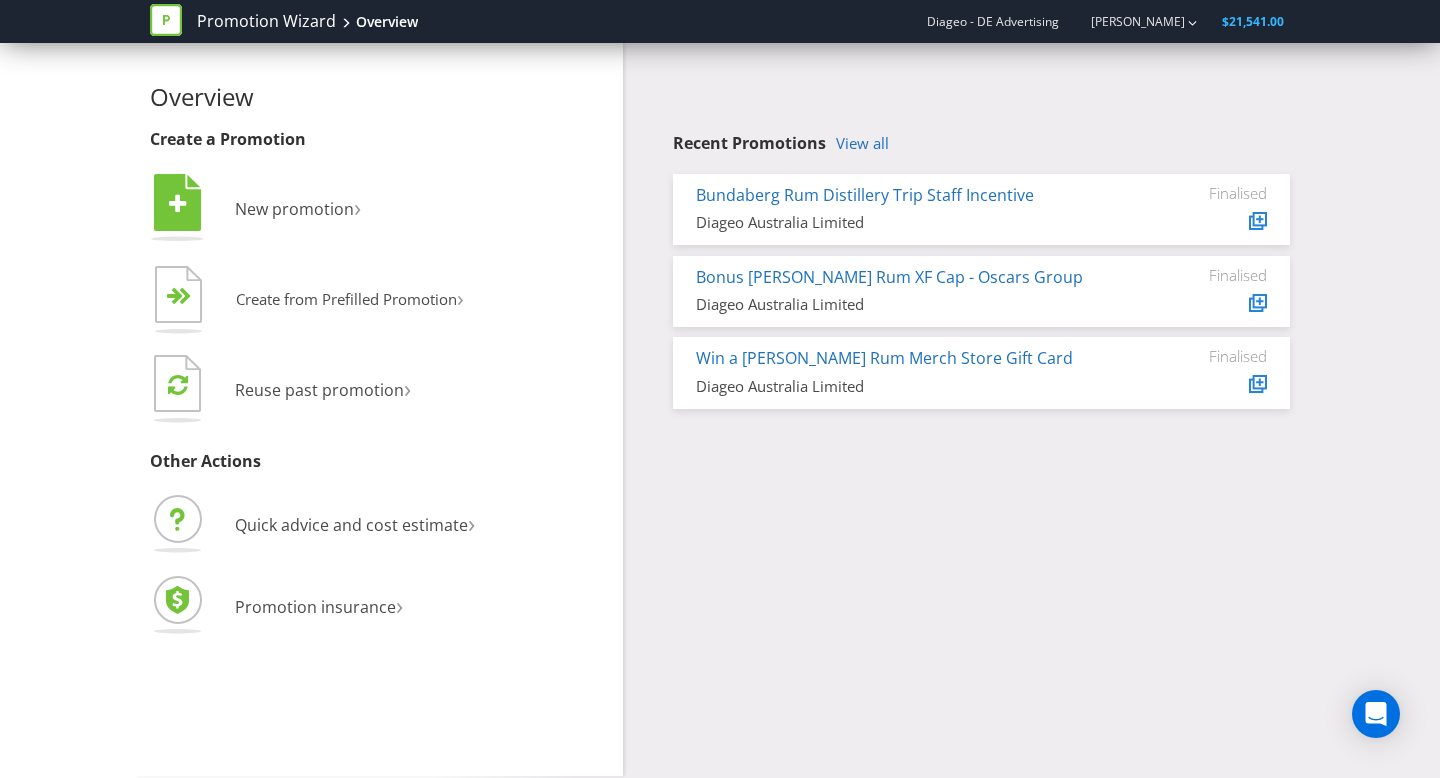 scroll, scrollTop: 0, scrollLeft: 0, axis: both 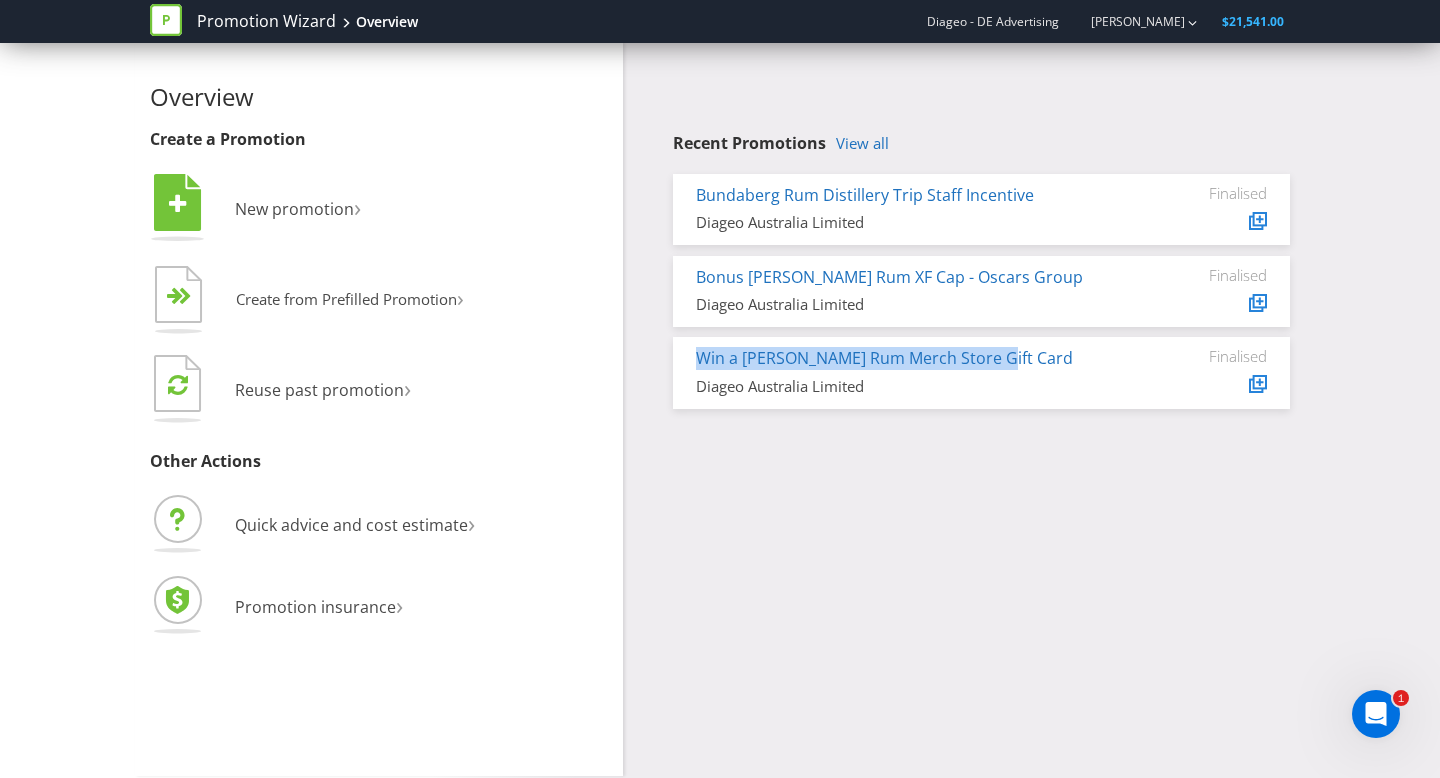 drag, startPoint x: 1013, startPoint y: 367, endPoint x: 693, endPoint y: 361, distance: 320.05624 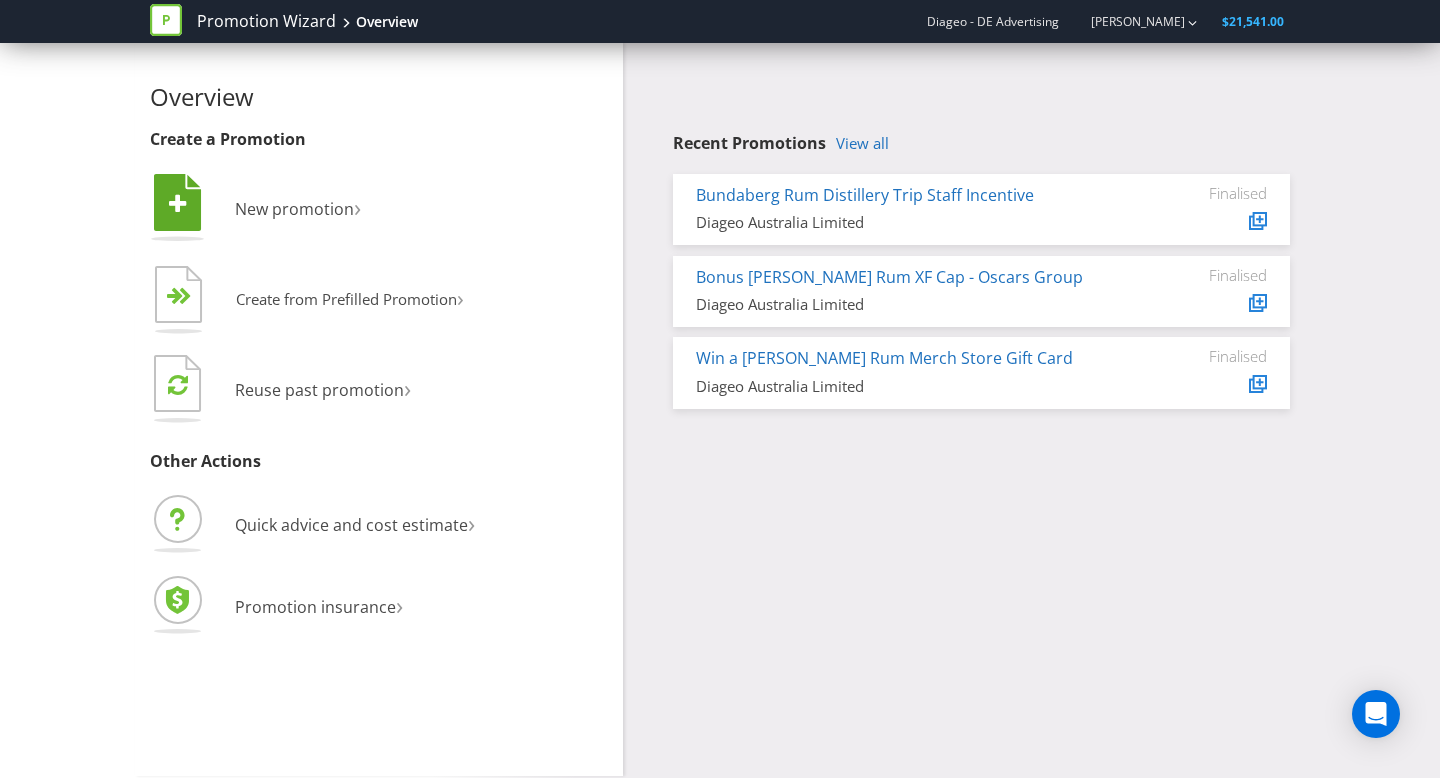 scroll, scrollTop: 0, scrollLeft: 0, axis: both 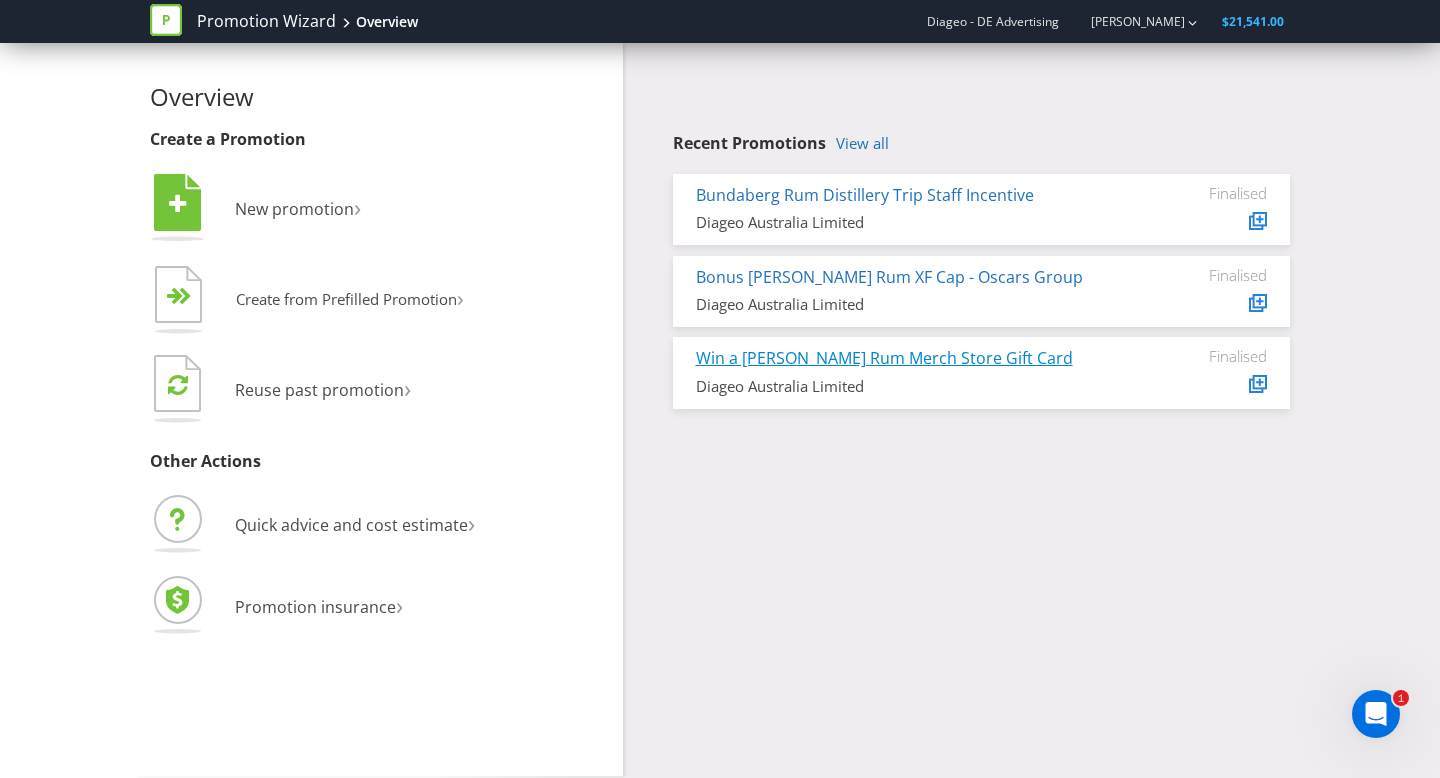 click on "Win a [PERSON_NAME] Rum Merch Store Gift Card" at bounding box center [884, 358] 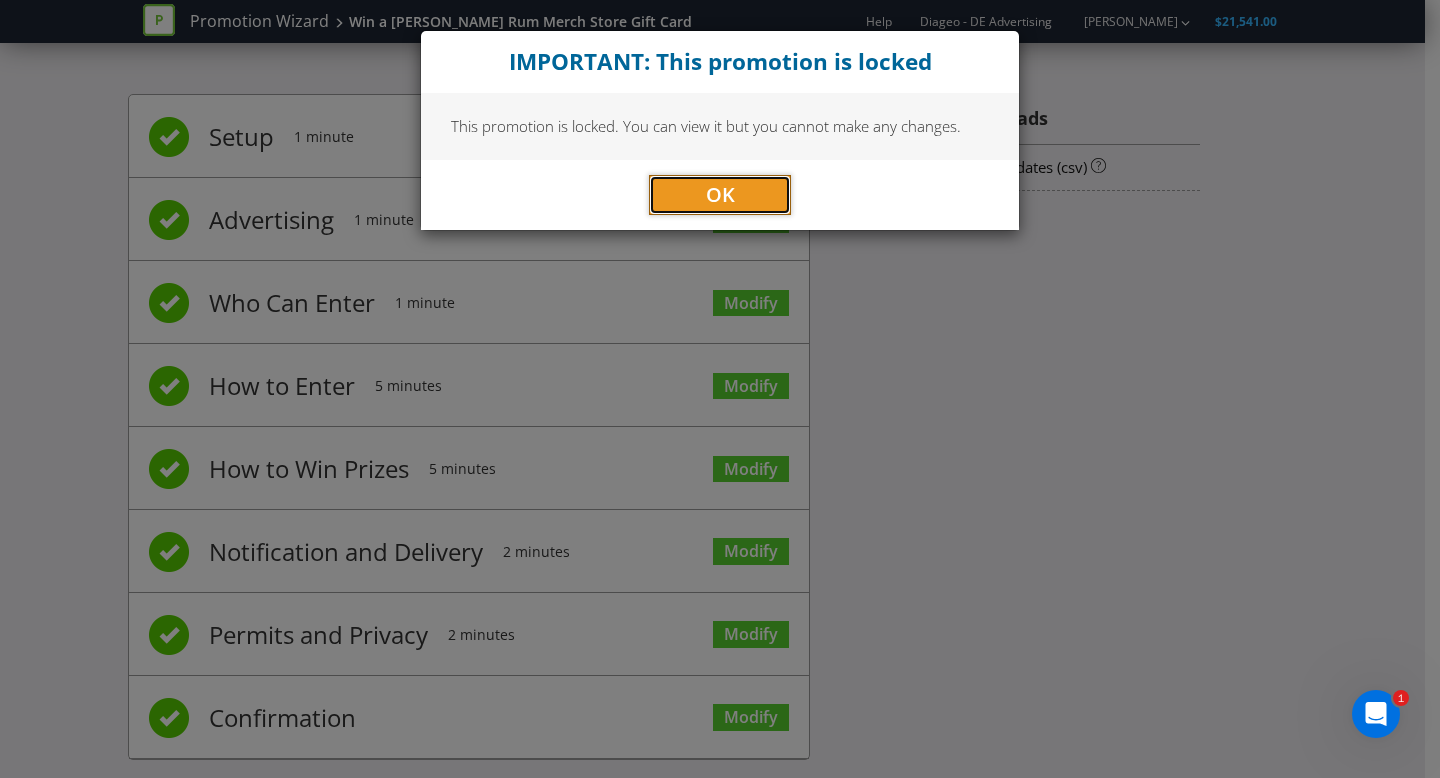 drag, startPoint x: 706, startPoint y: 174, endPoint x: 564, endPoint y: 294, distance: 185.91396 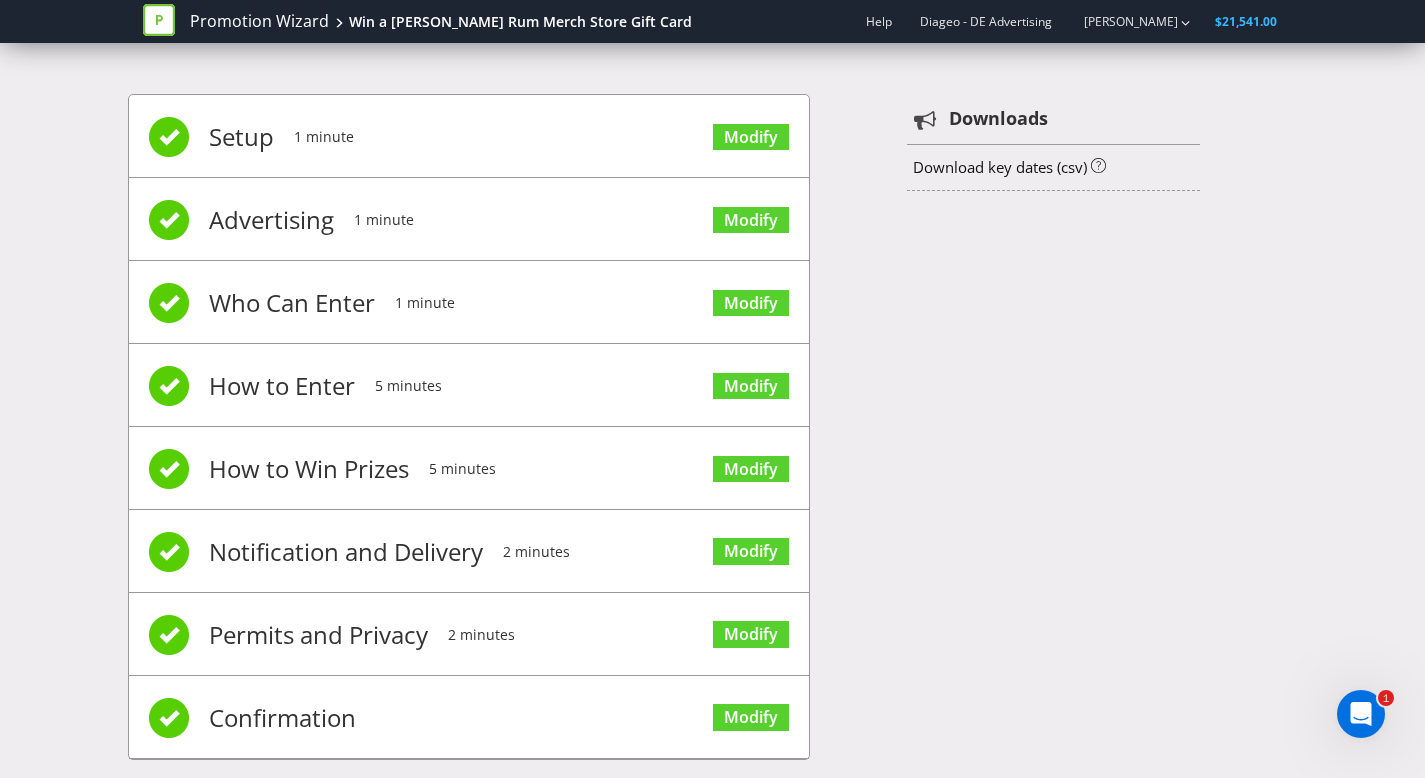 click on "Notification and Delivery" at bounding box center [346, 552] 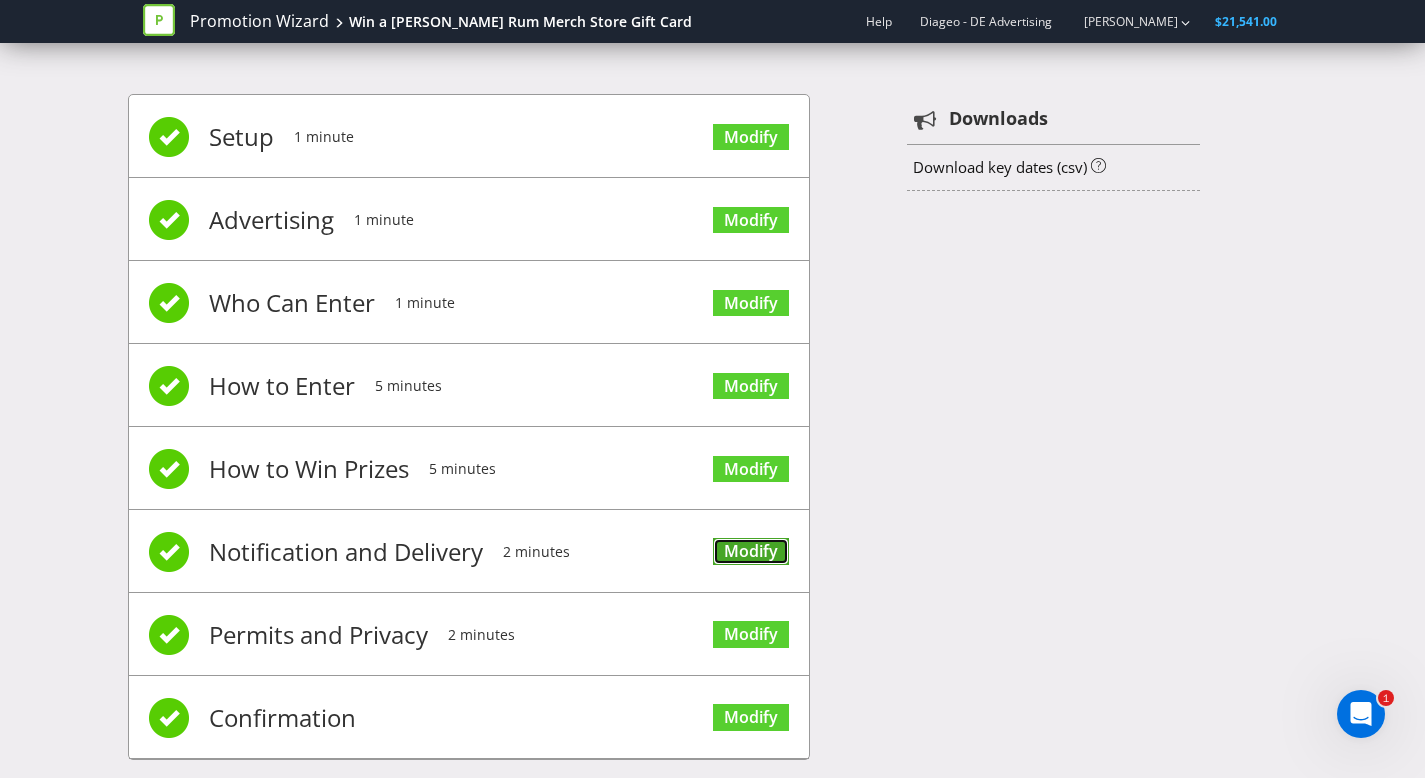 click on "Modify" at bounding box center [751, 551] 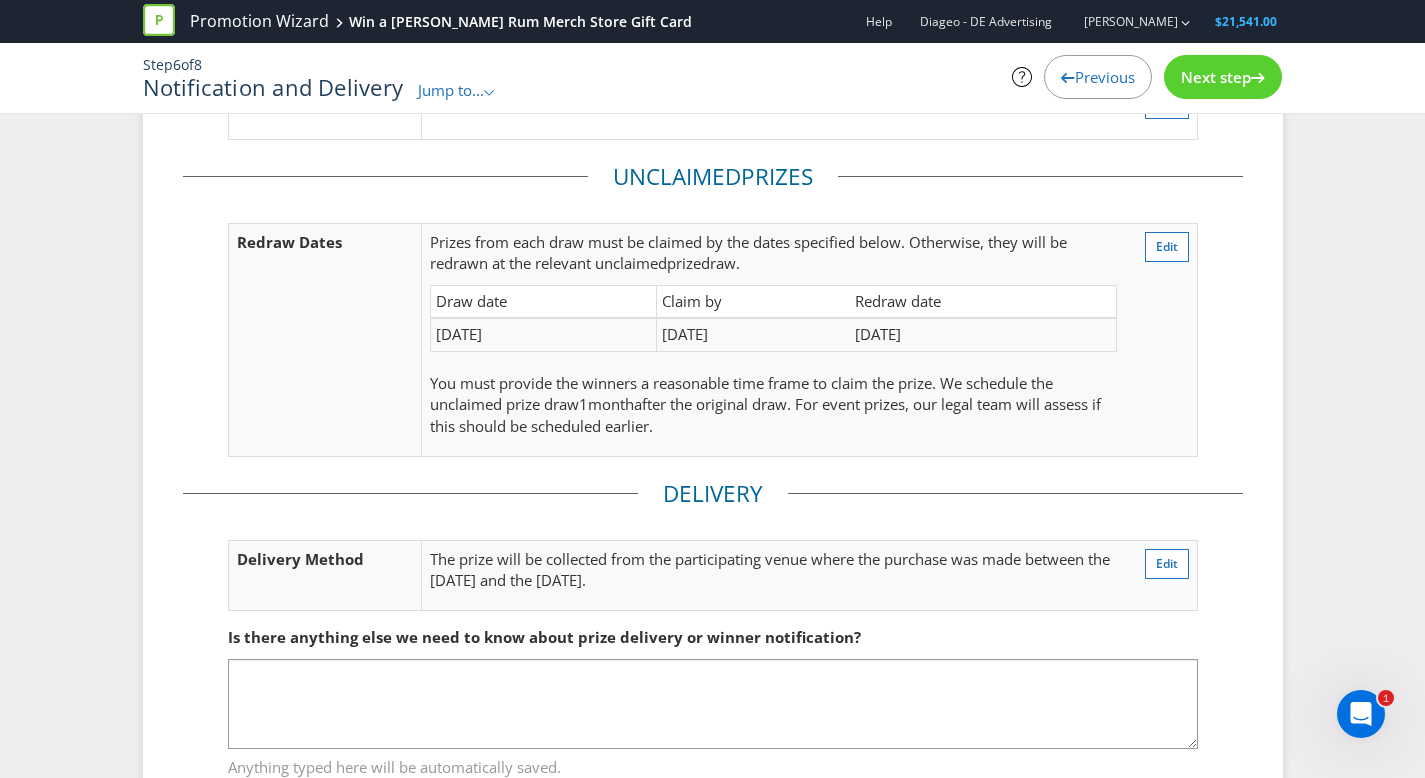 scroll, scrollTop: 312, scrollLeft: 0, axis: vertical 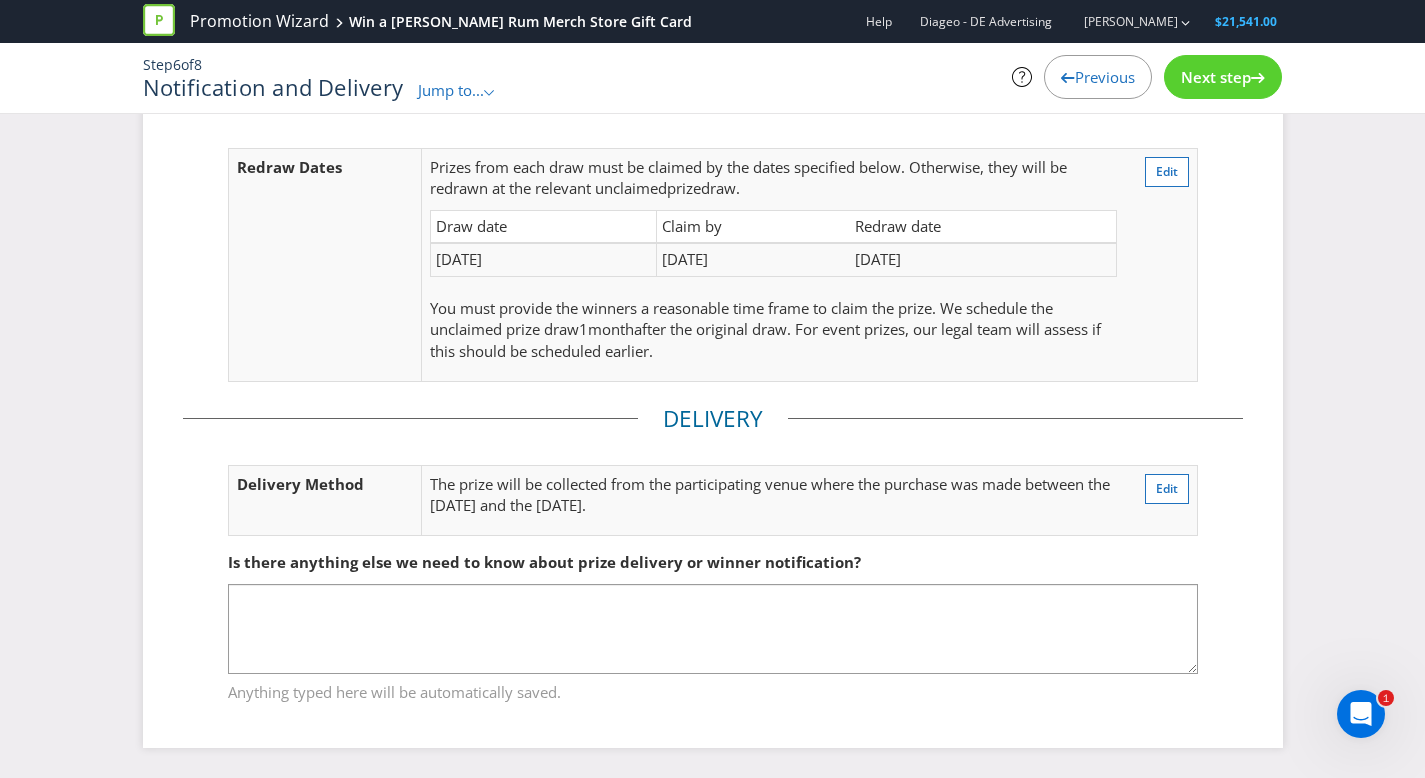 click on "Next step" at bounding box center (1216, 77) 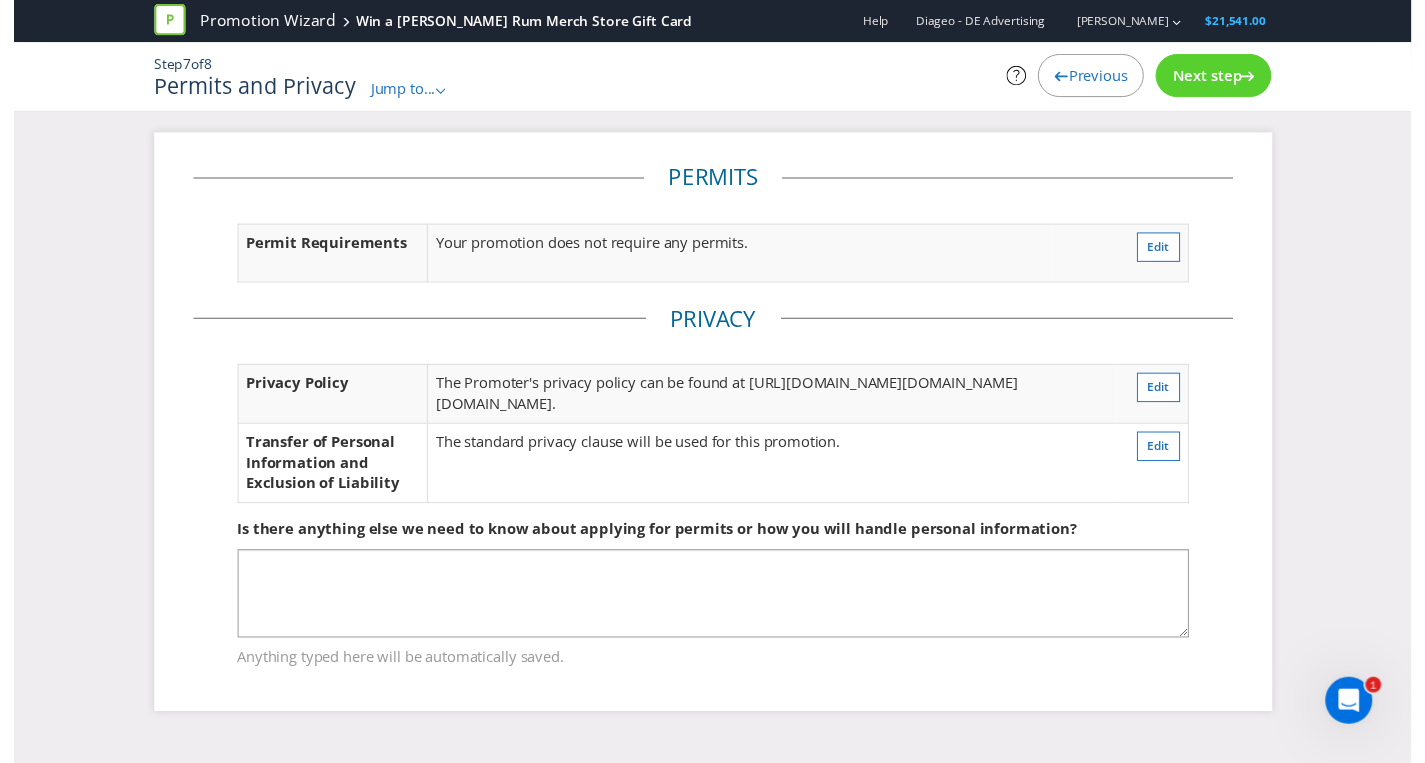 scroll, scrollTop: 77, scrollLeft: 0, axis: vertical 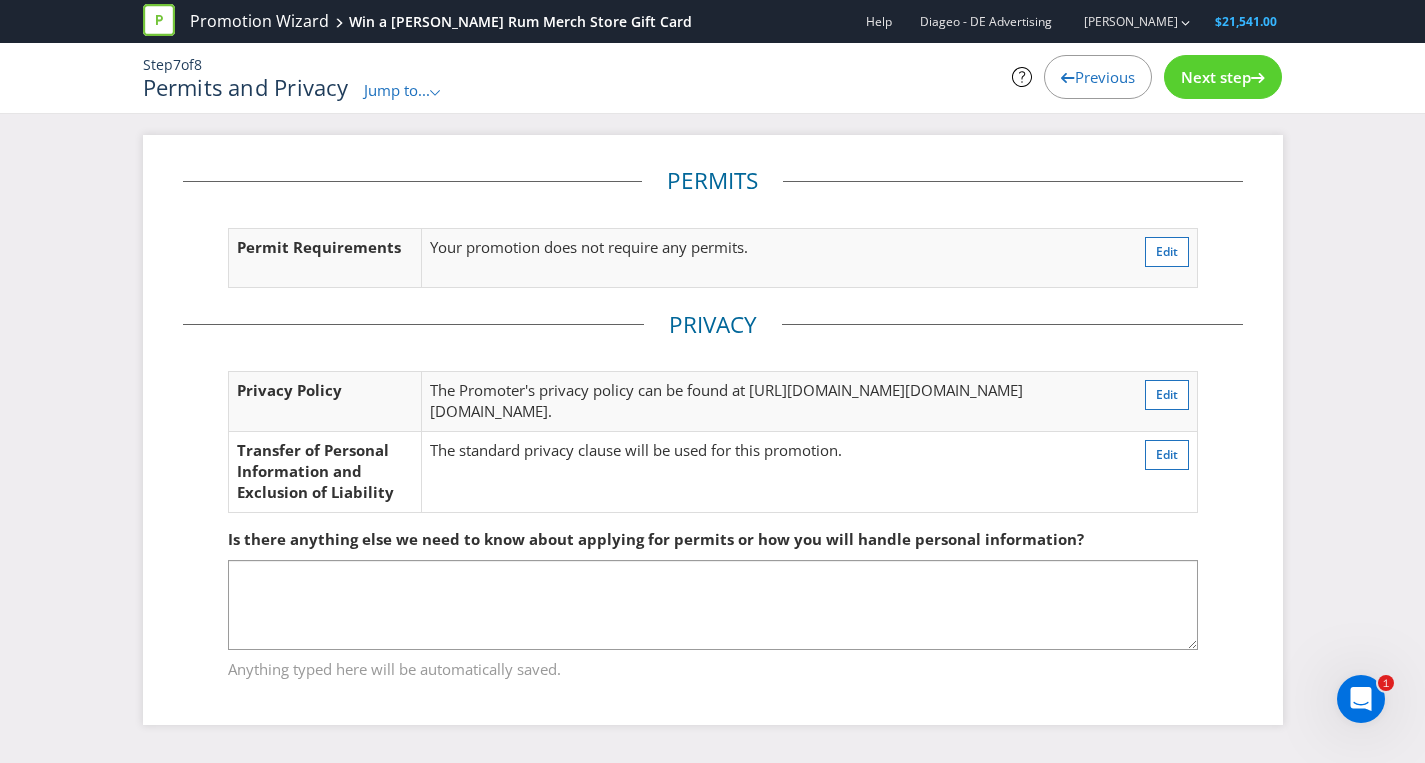 click on "Next step" at bounding box center (1216, 77) 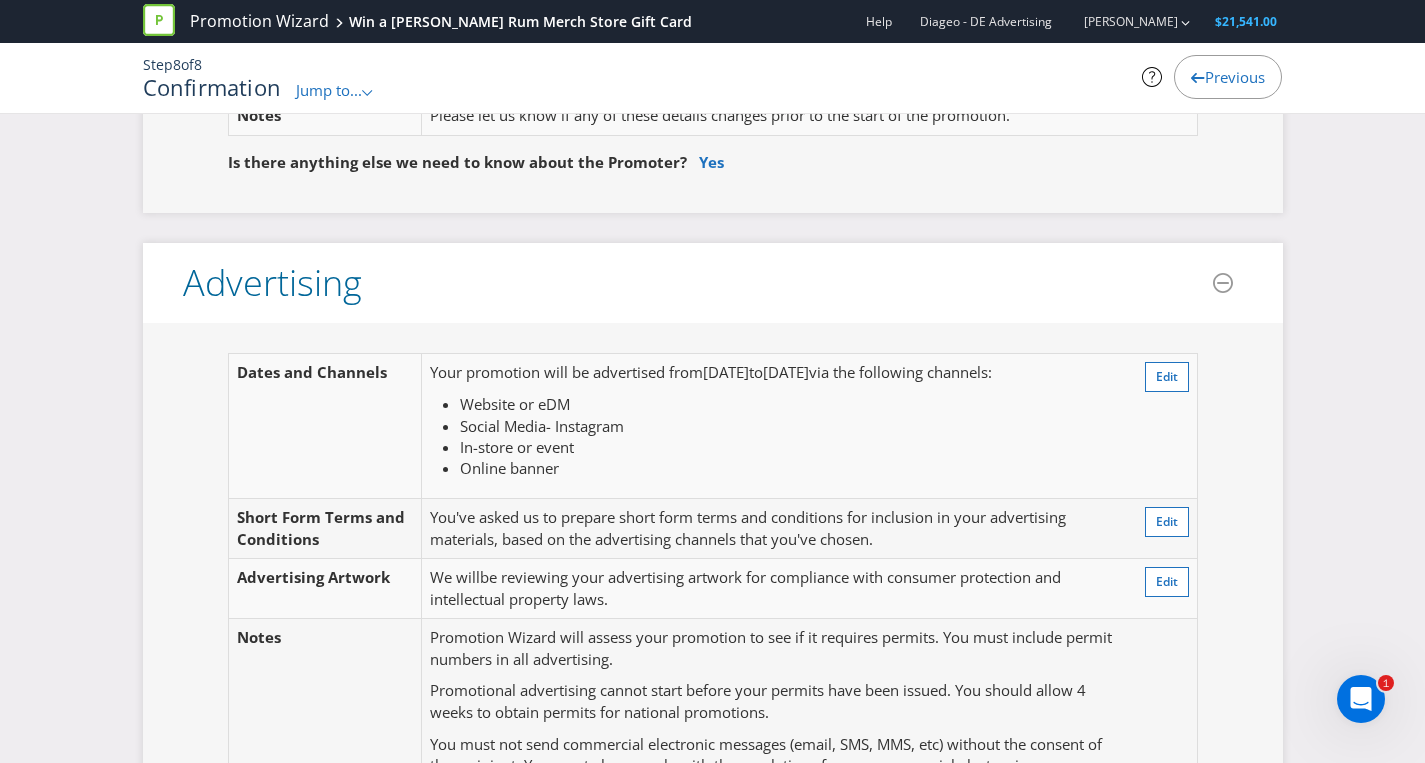 scroll, scrollTop: 395, scrollLeft: 0, axis: vertical 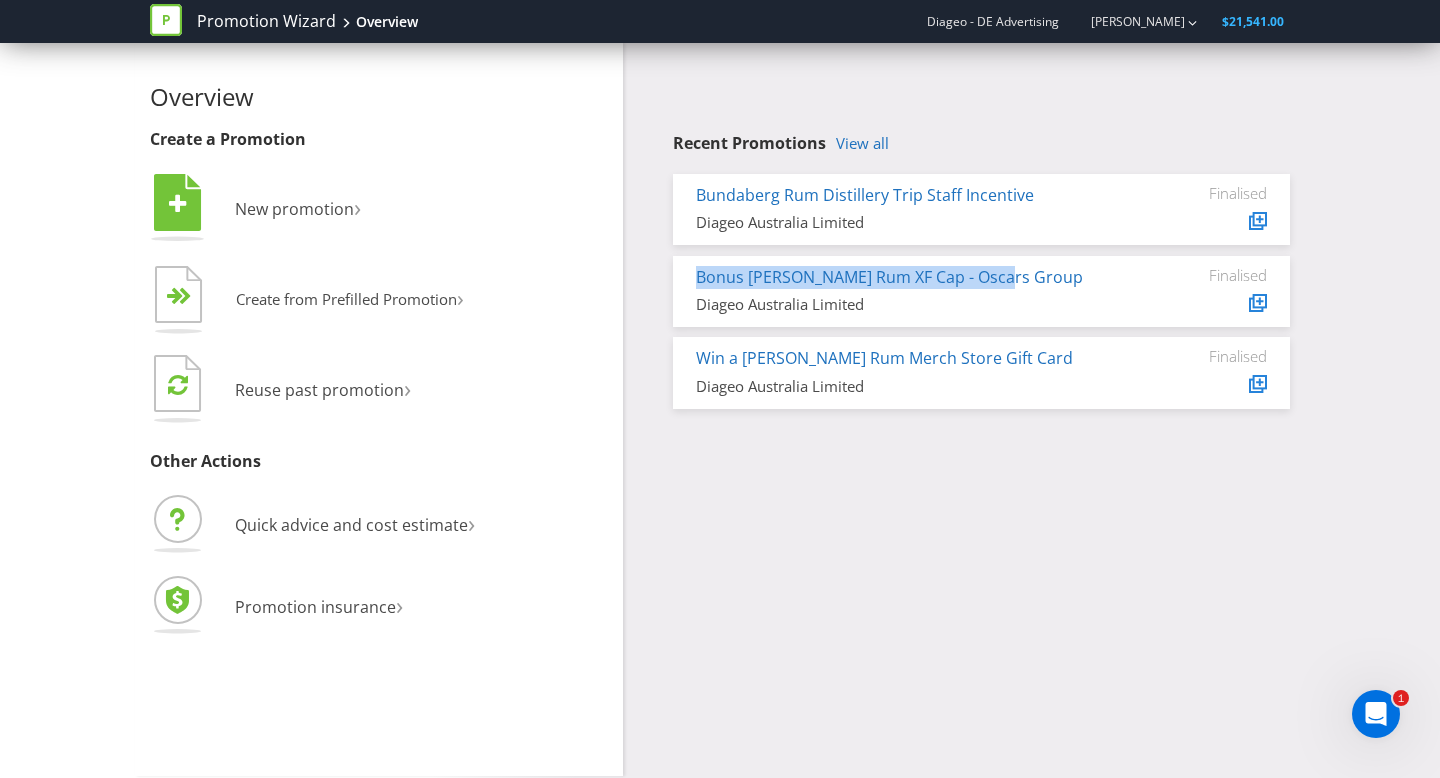 drag, startPoint x: 1031, startPoint y: 283, endPoint x: 682, endPoint y: 273, distance: 349.14325 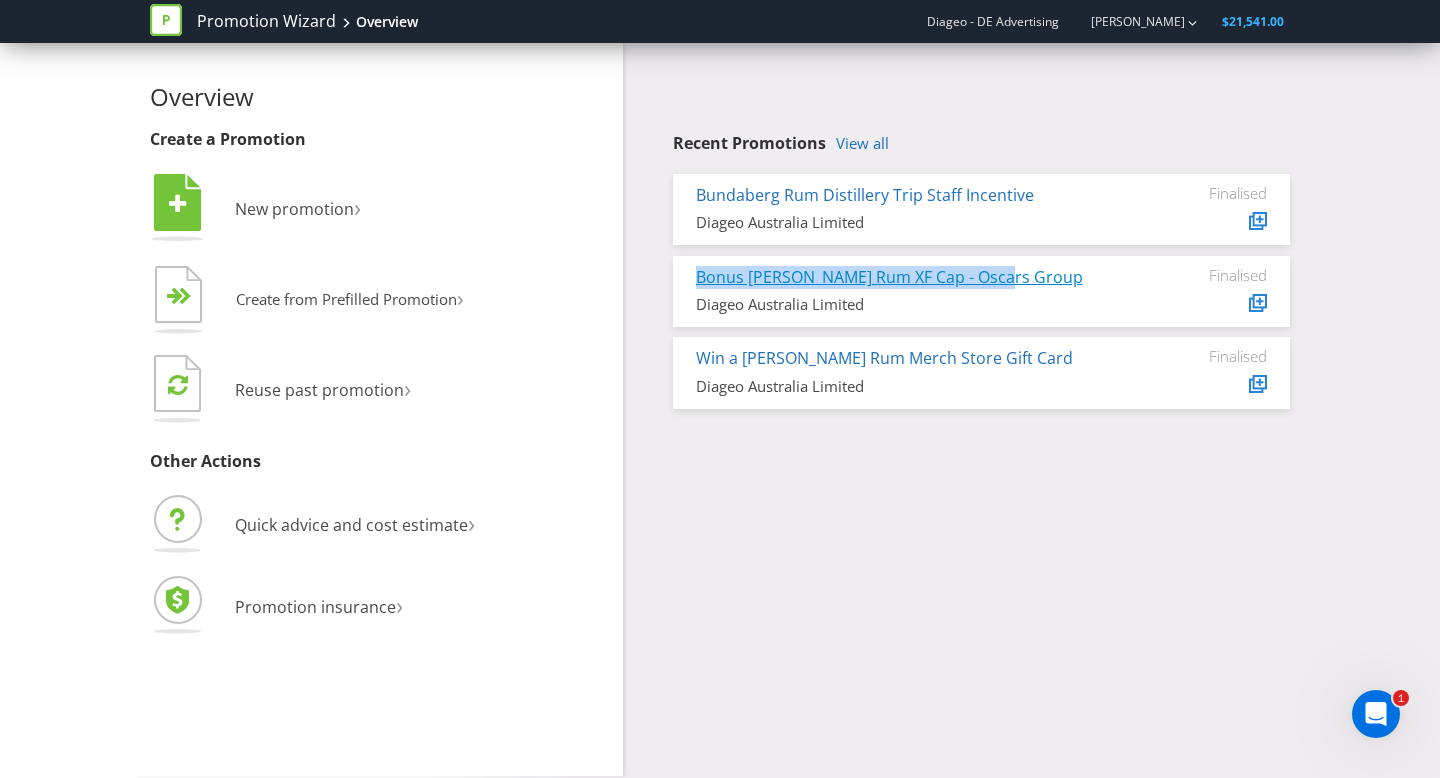 click on "Bonus [PERSON_NAME] Rum XF Cap - Oscars Group" at bounding box center [889, 277] 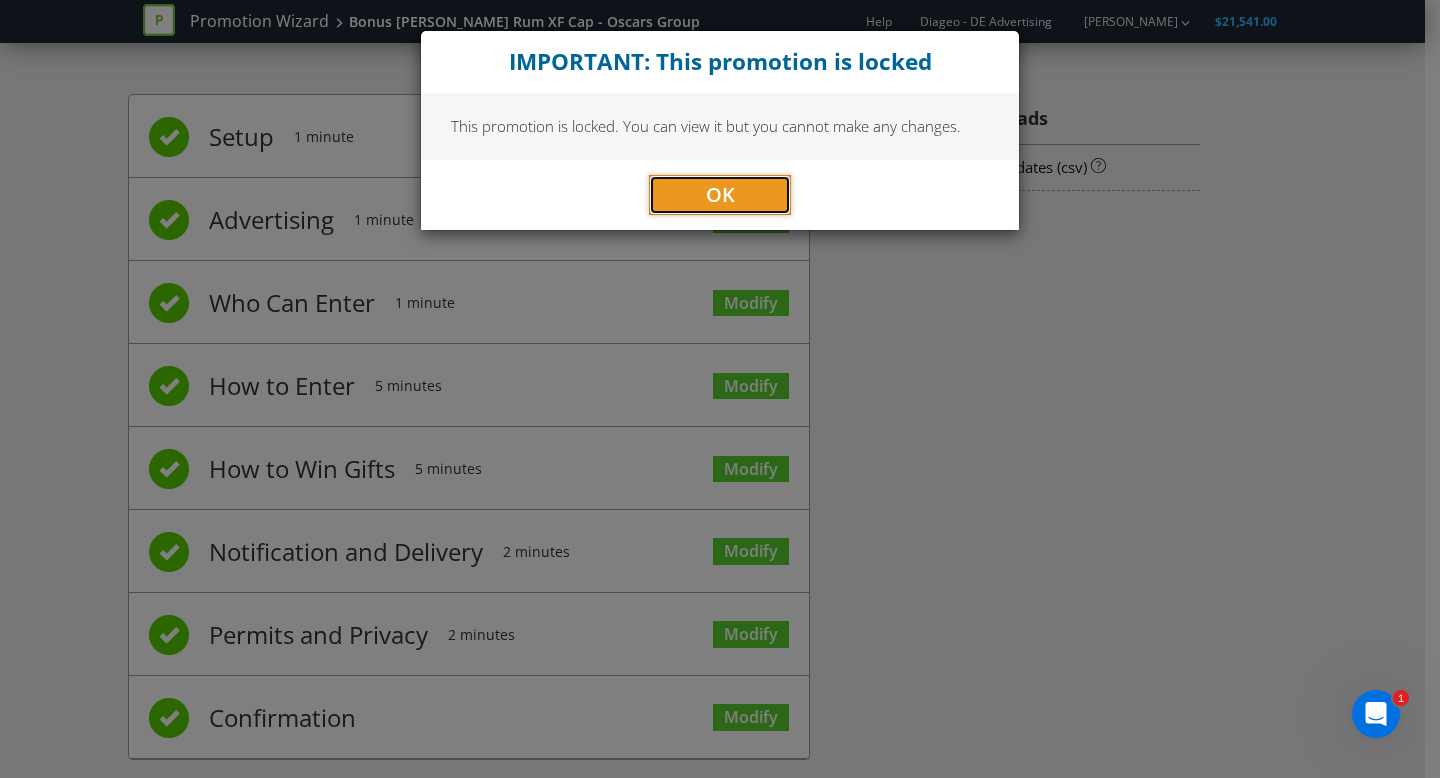 click on "OK" at bounding box center [720, 194] 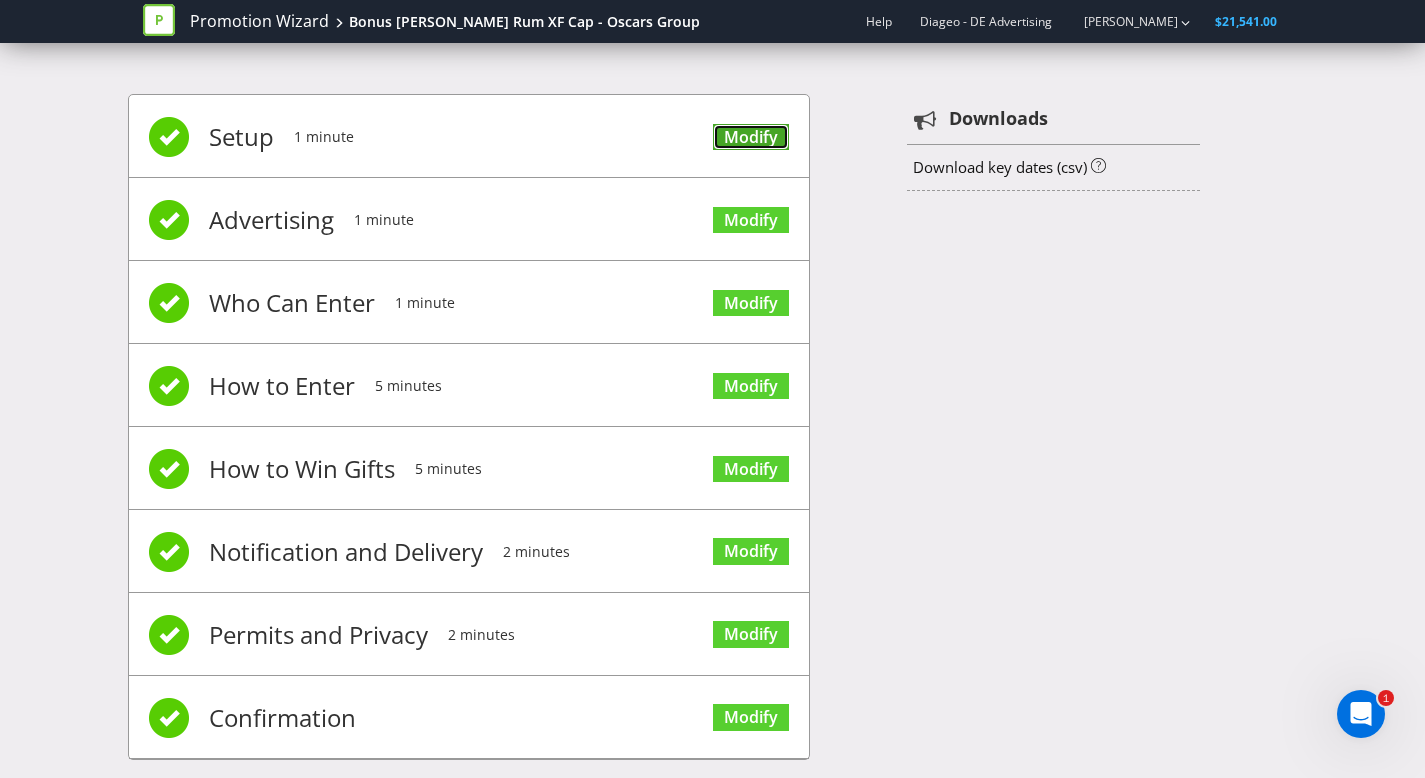 click on "Modify" at bounding box center (751, 137) 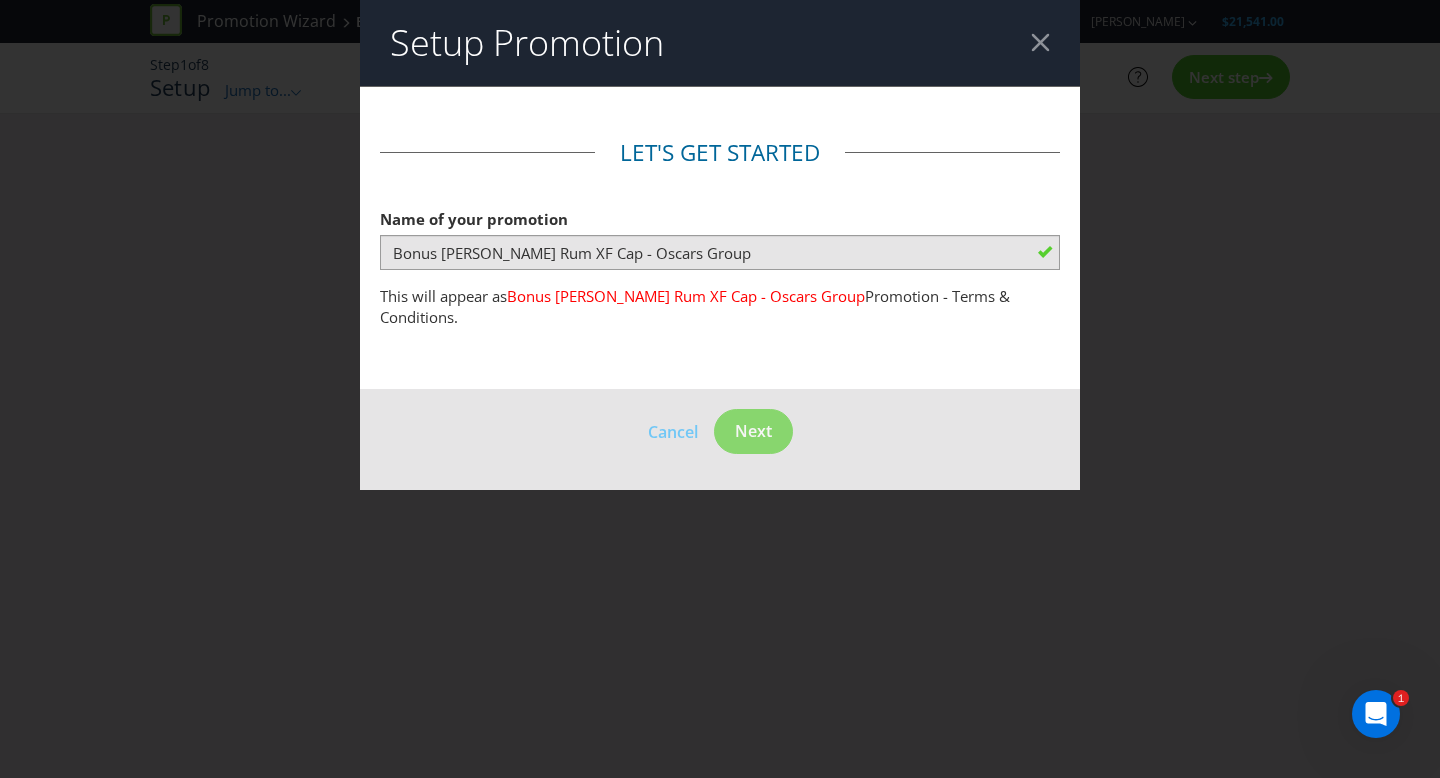 click on "Setup Promotion" at bounding box center (720, 43) 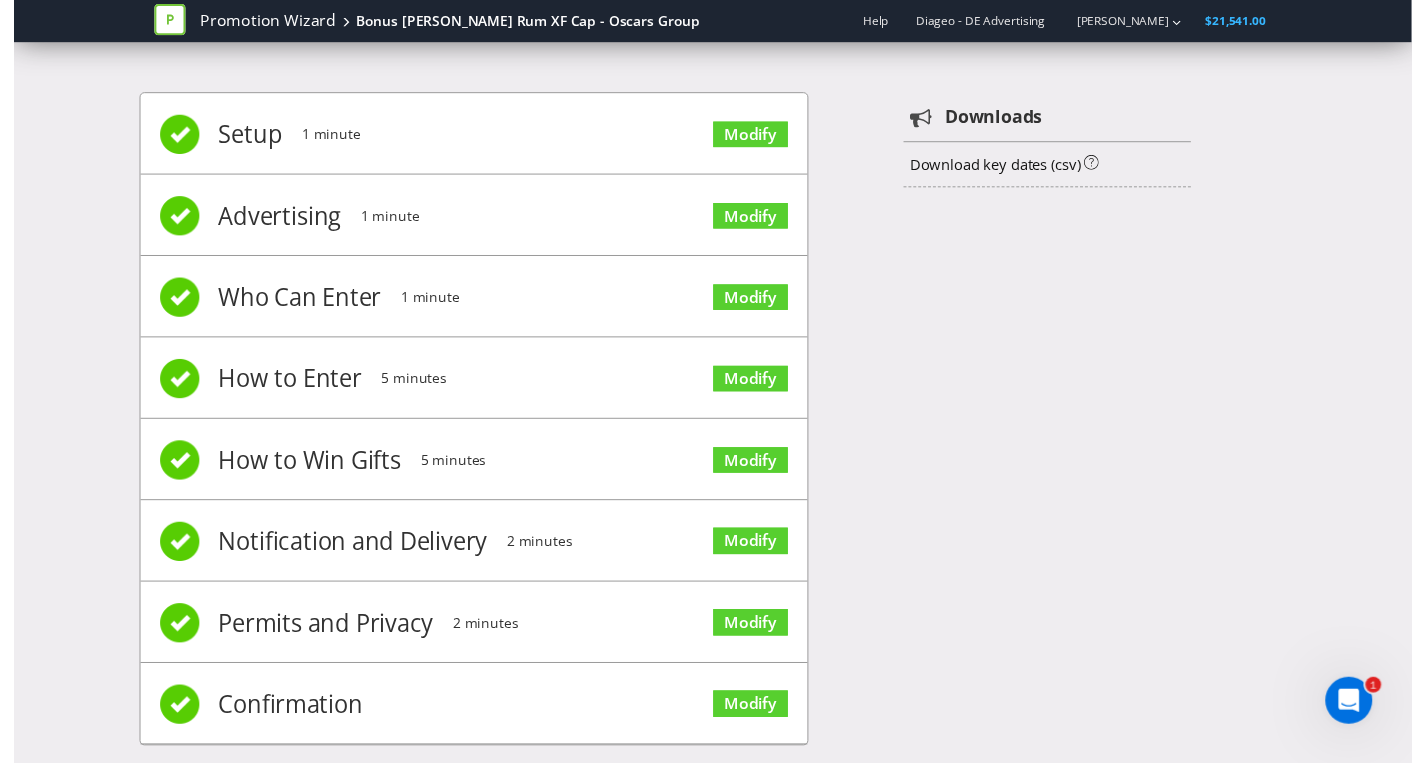 scroll, scrollTop: 28, scrollLeft: 0, axis: vertical 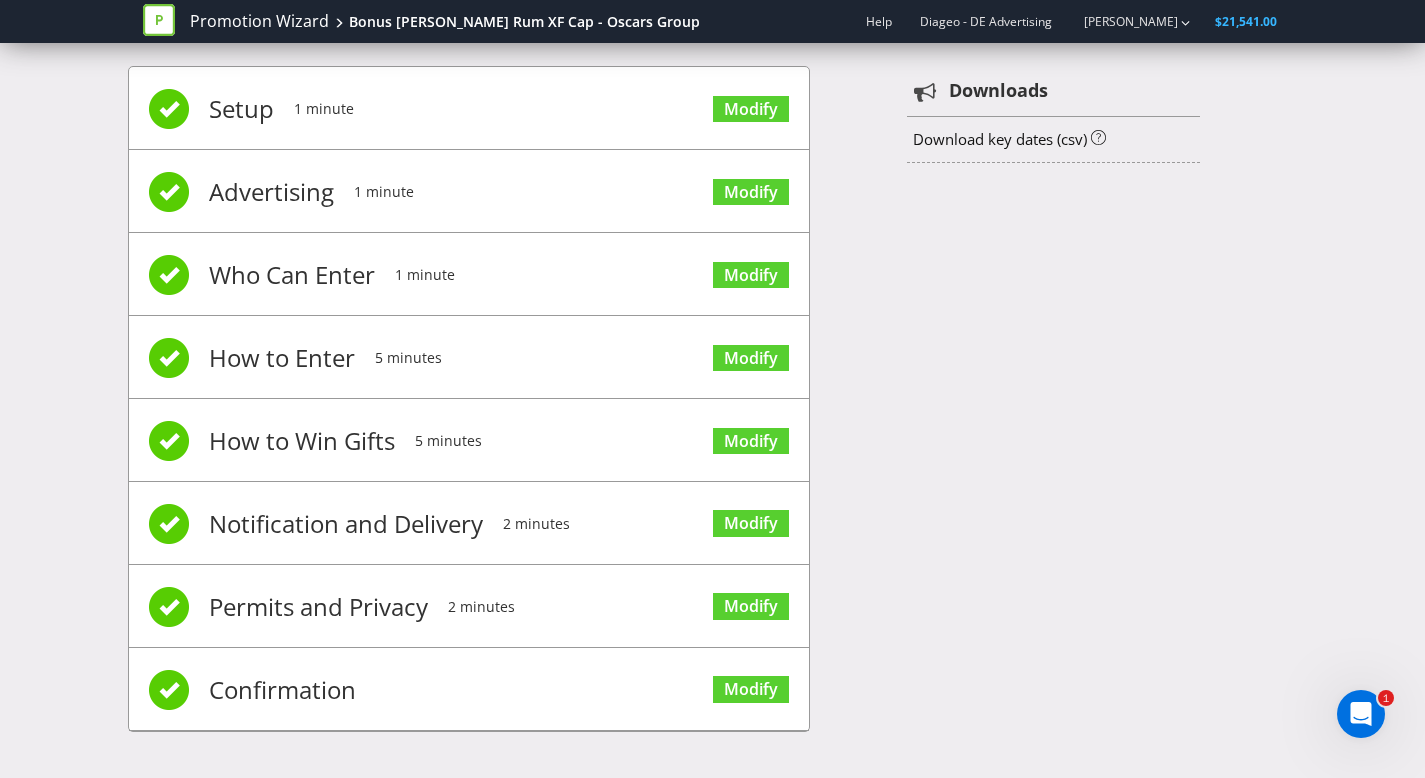 drag, startPoint x: 271, startPoint y: 694, endPoint x: 500, endPoint y: 695, distance: 229.00218 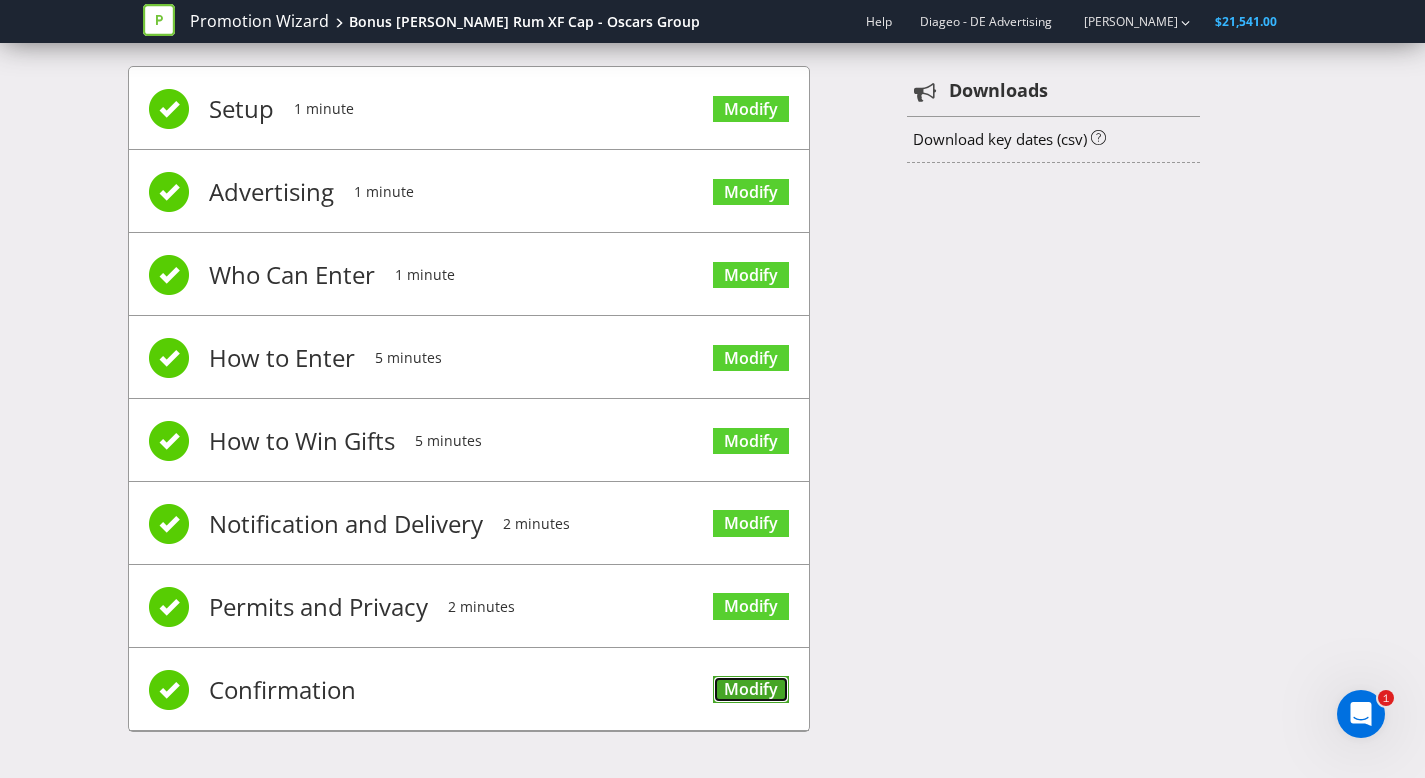 click on "Modify" at bounding box center (751, 689) 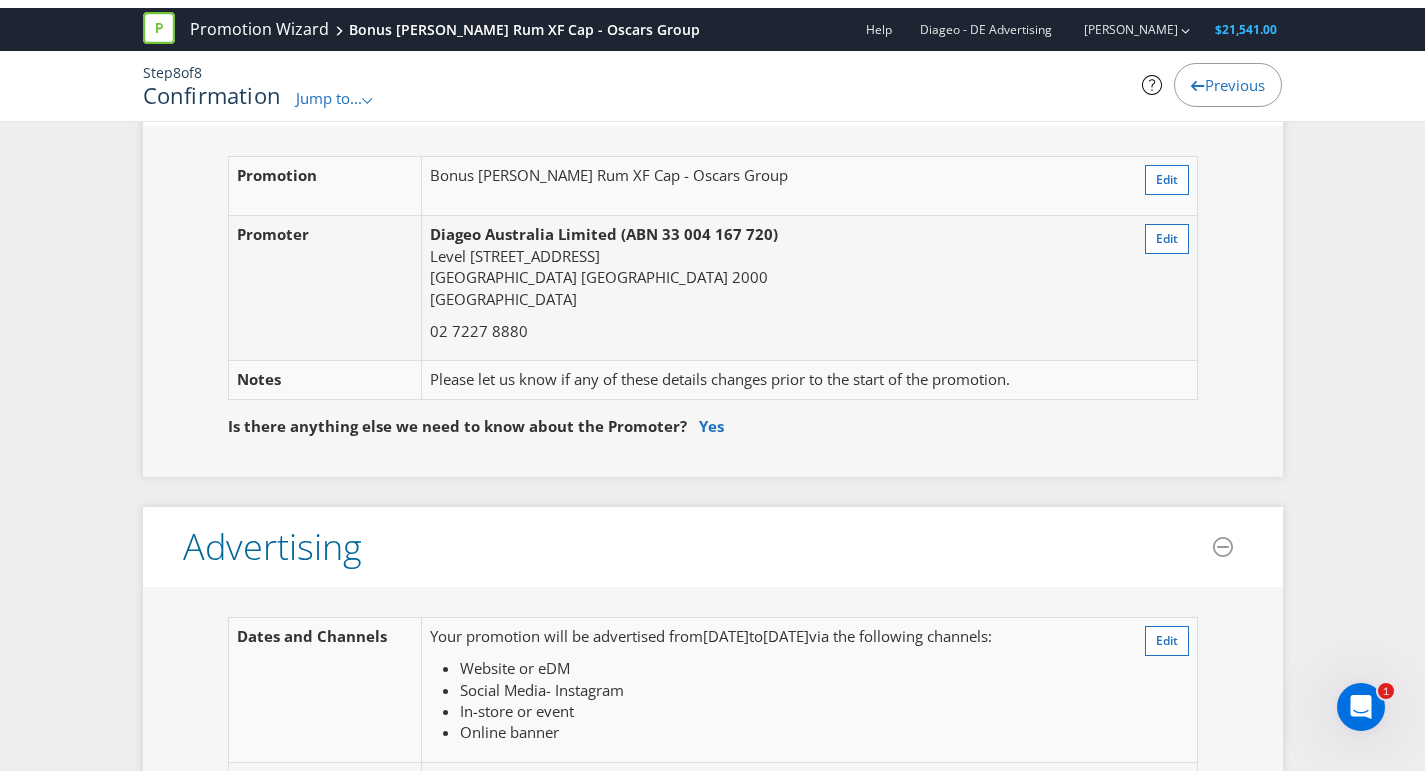 scroll, scrollTop: 0, scrollLeft: 0, axis: both 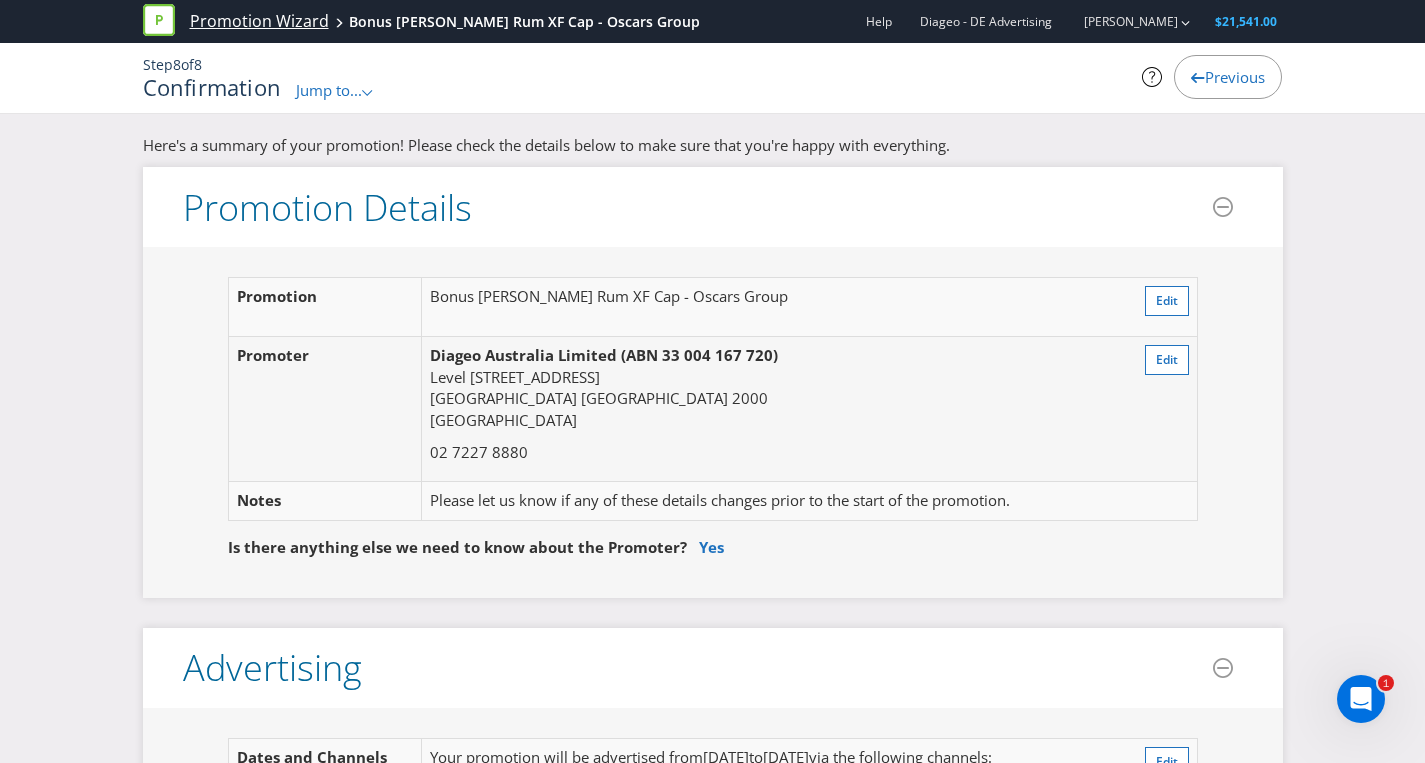 click on "Promotion Wizard" at bounding box center (259, 21) 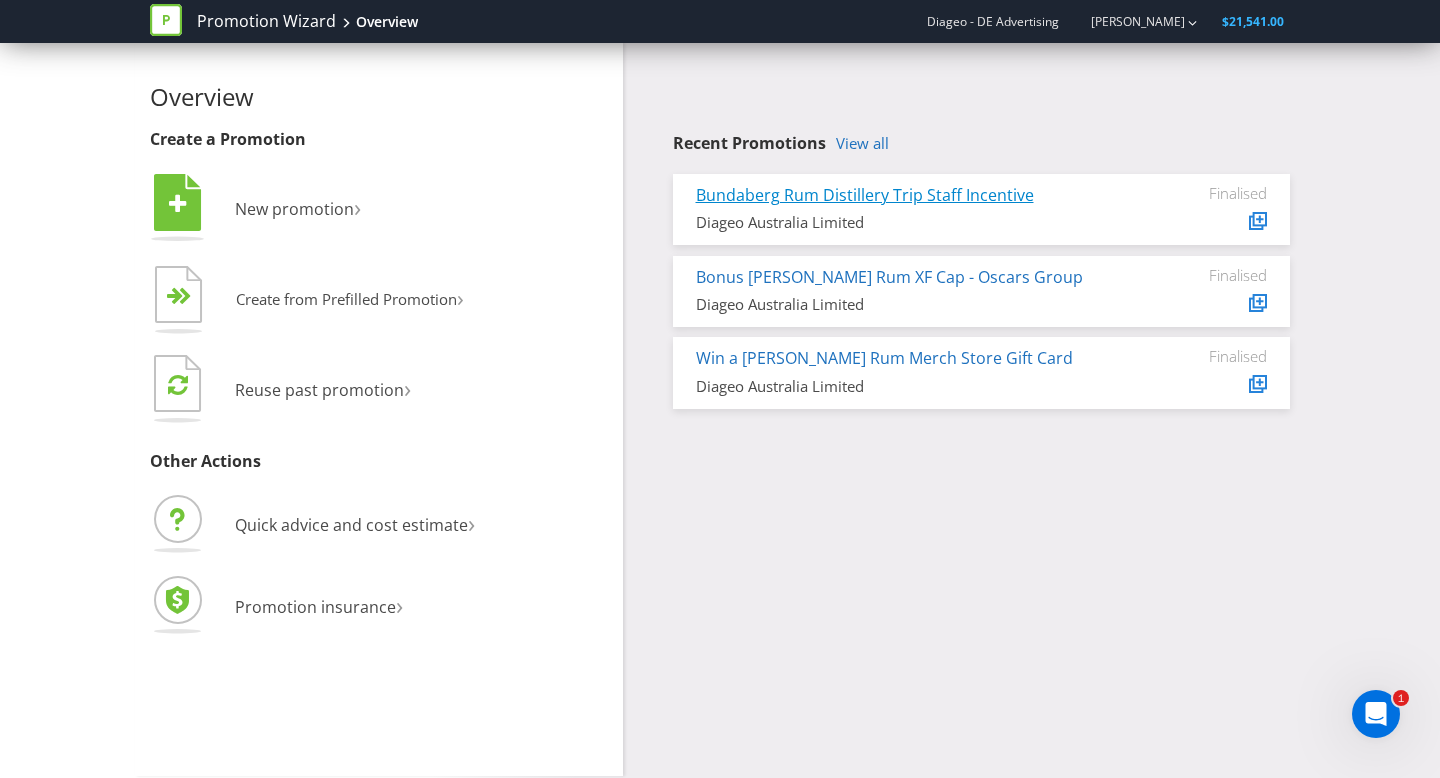 click on "Bundaberg Rum Distillery Trip Staff Incentive" at bounding box center [865, 195] 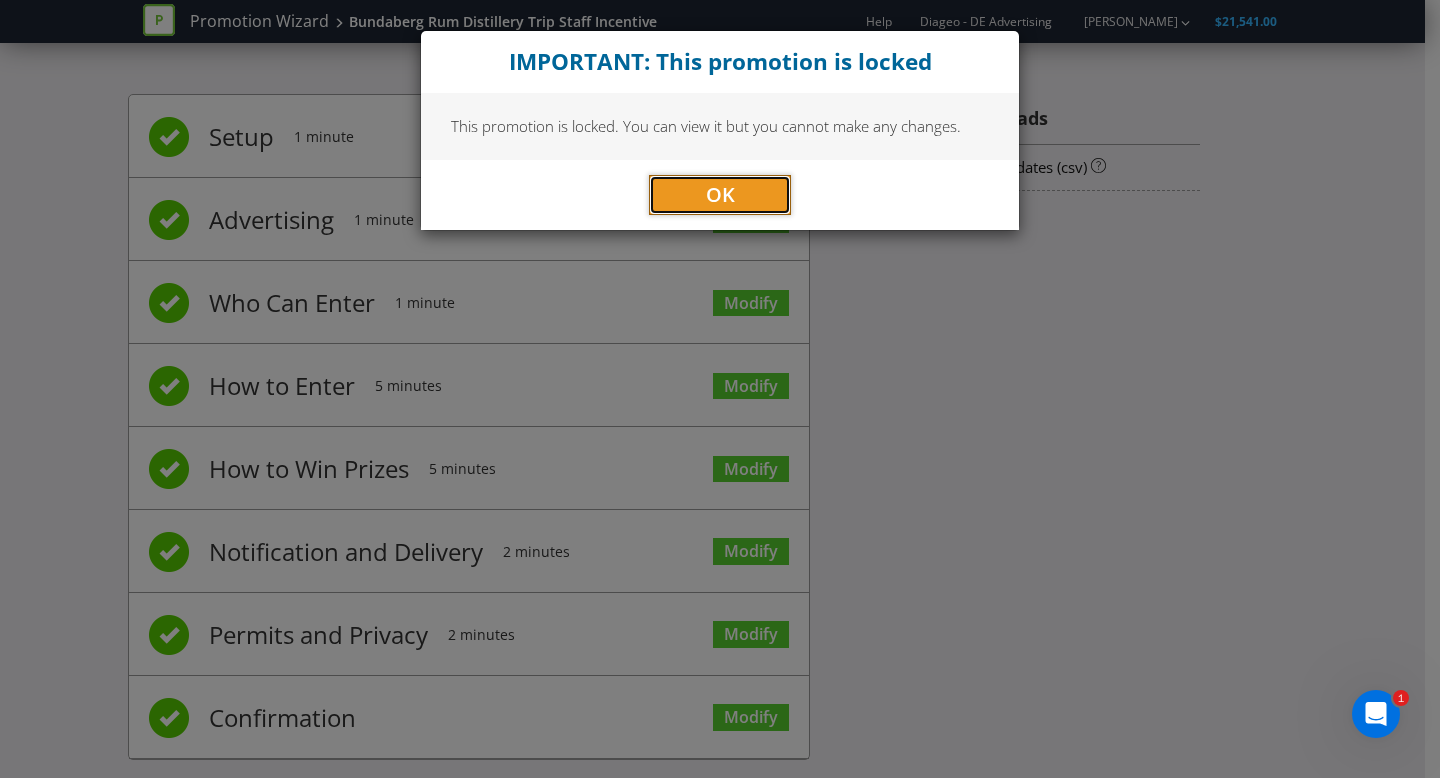 click on "OK" at bounding box center [720, 195] 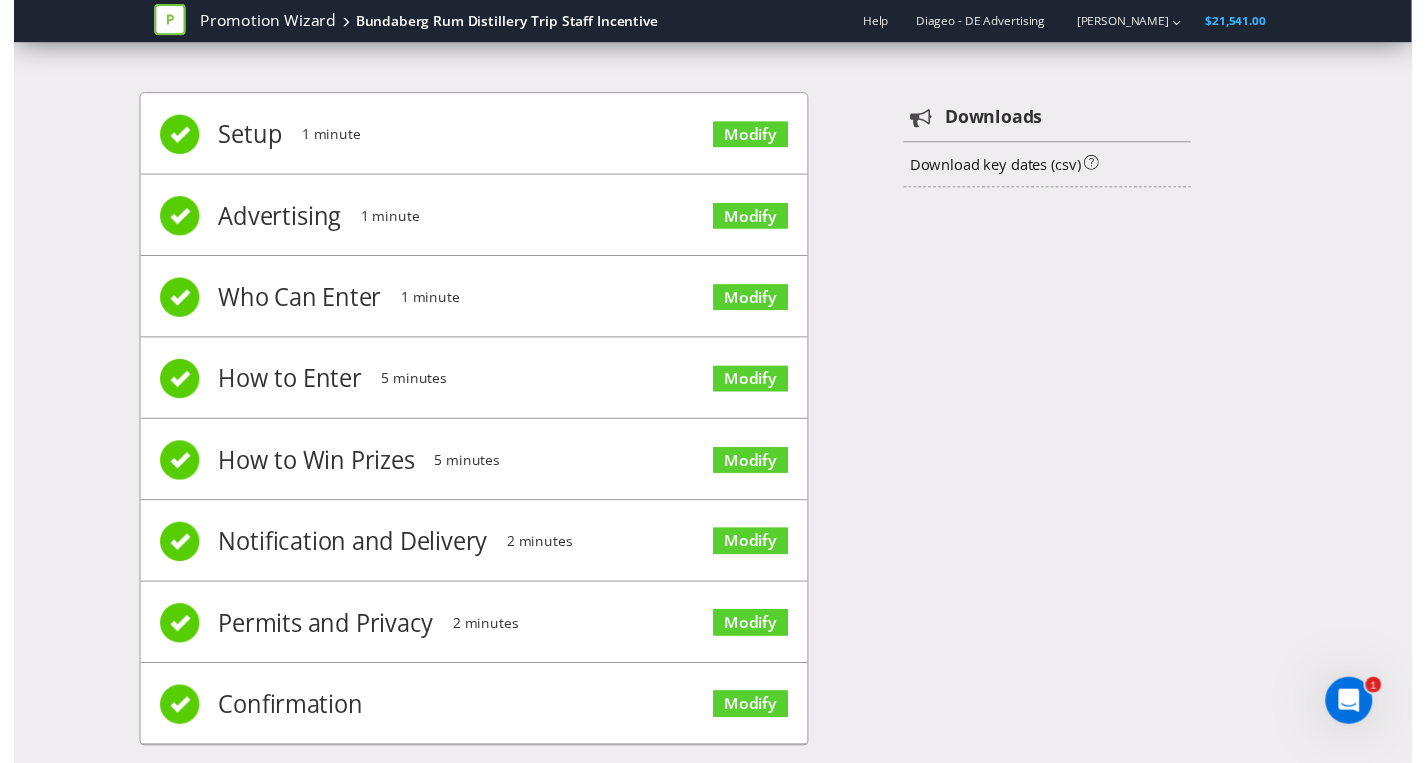 scroll, scrollTop: 28, scrollLeft: 0, axis: vertical 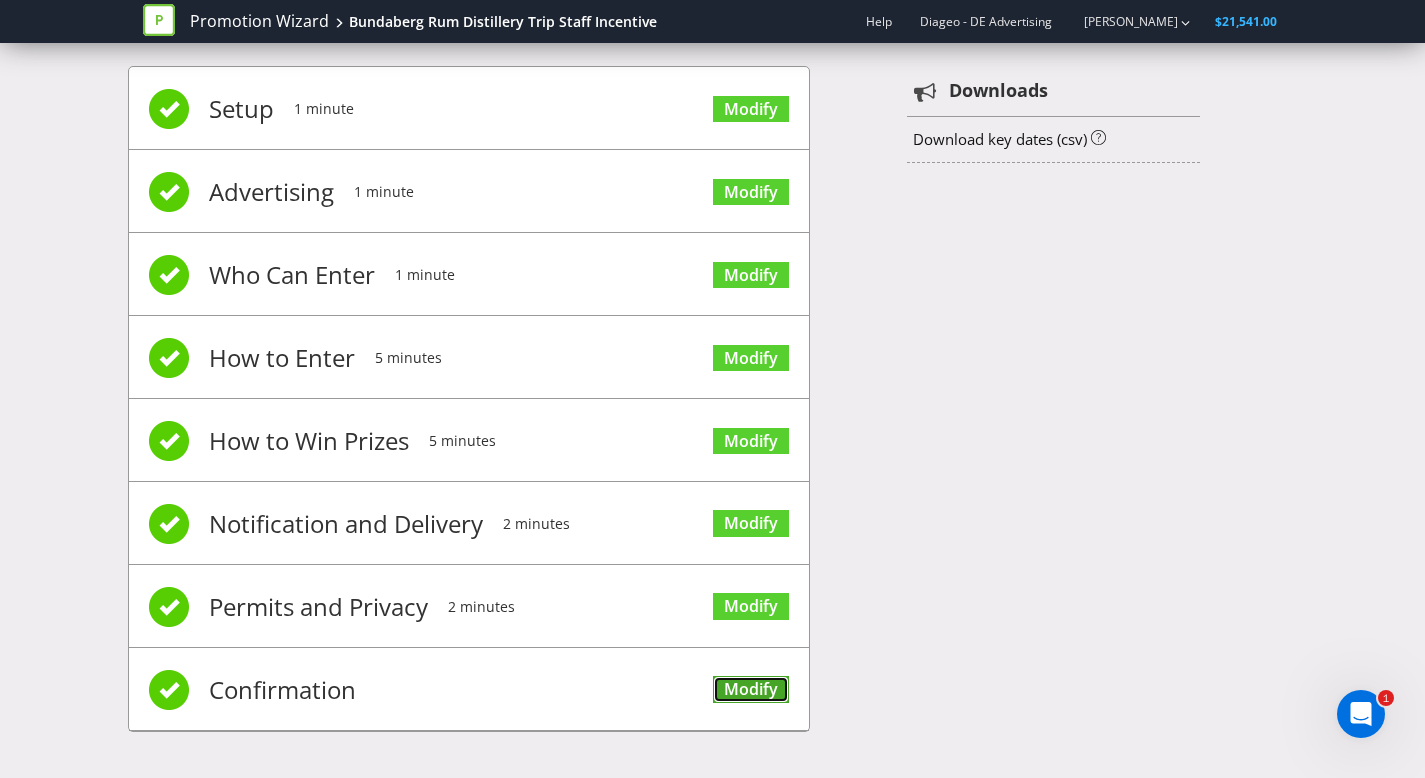 click on "Modify" at bounding box center [751, 689] 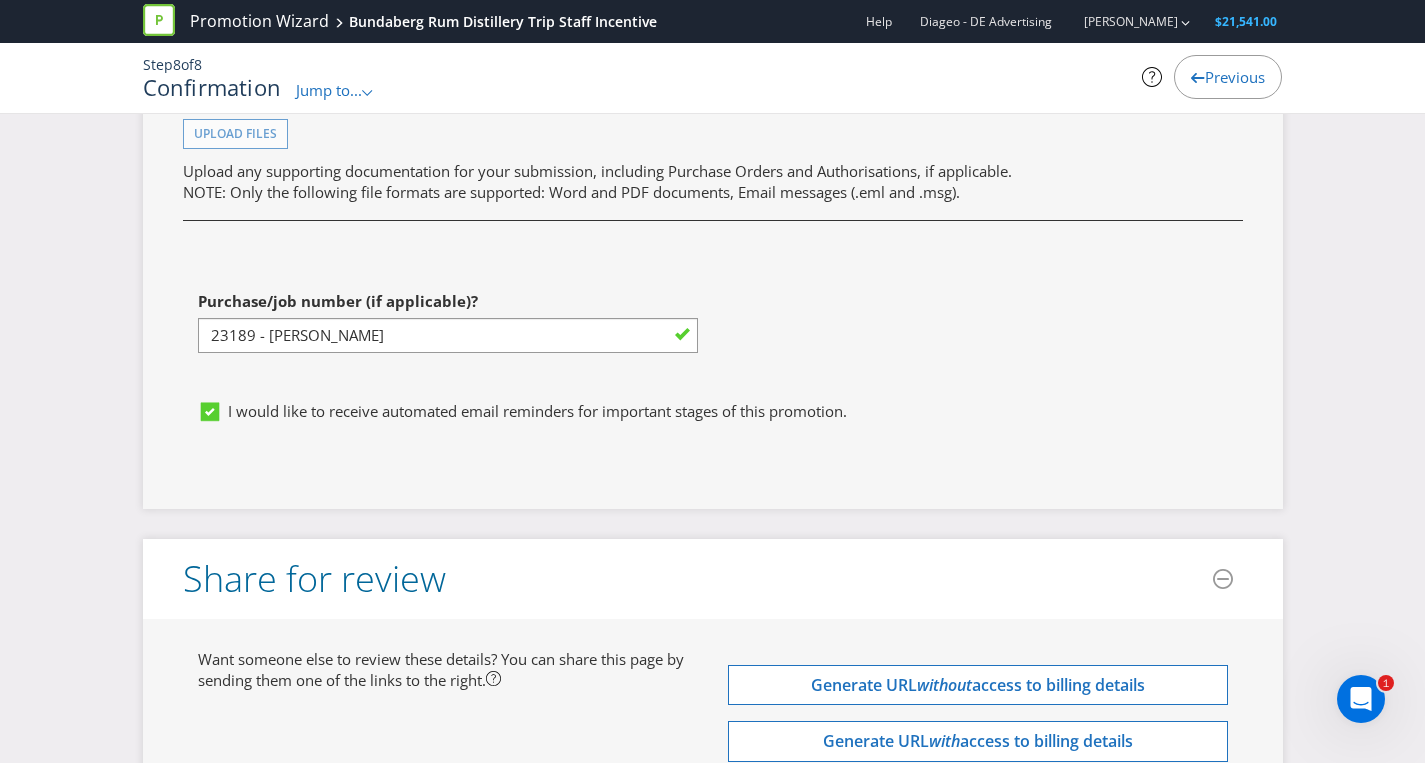 scroll, scrollTop: 5780, scrollLeft: 0, axis: vertical 